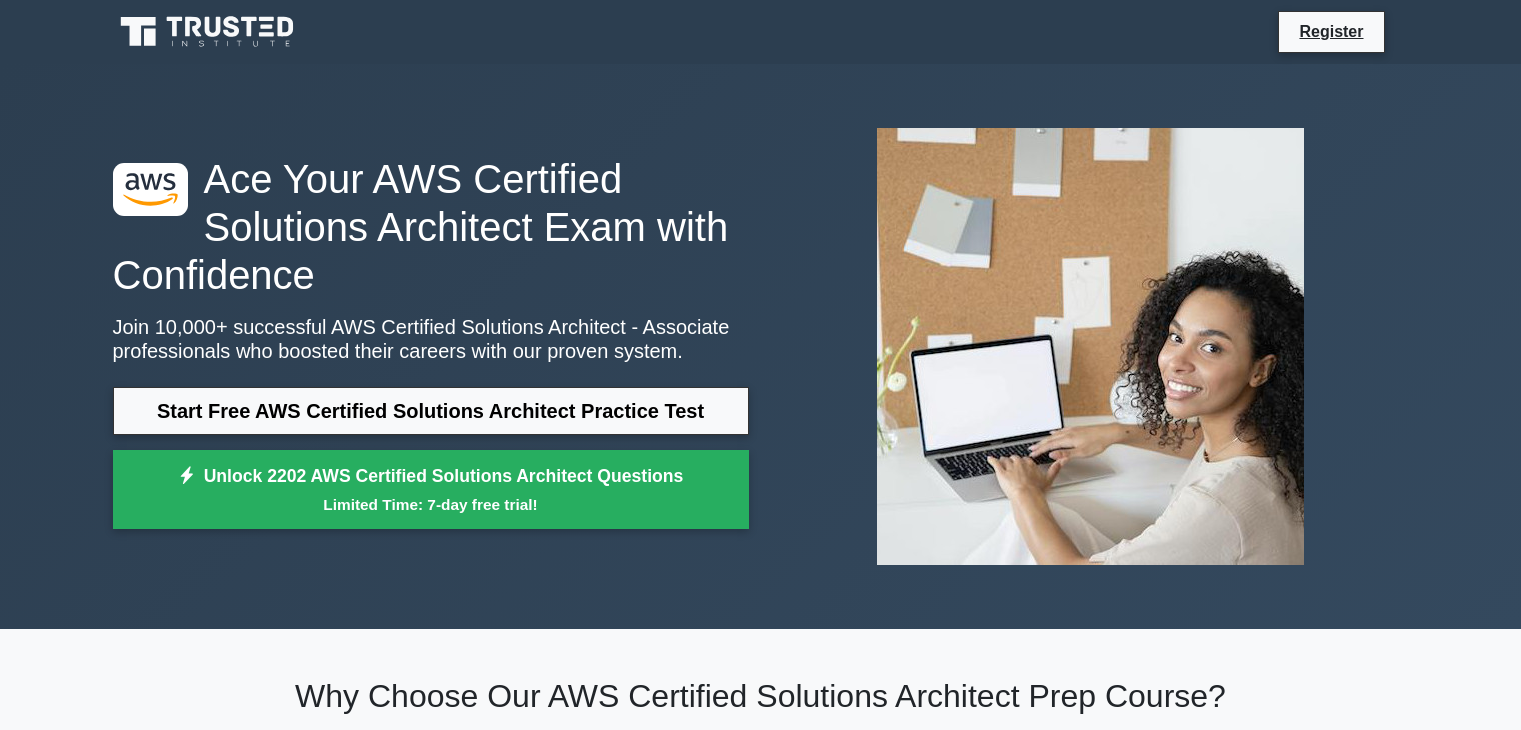 scroll, scrollTop: 0, scrollLeft: 0, axis: both 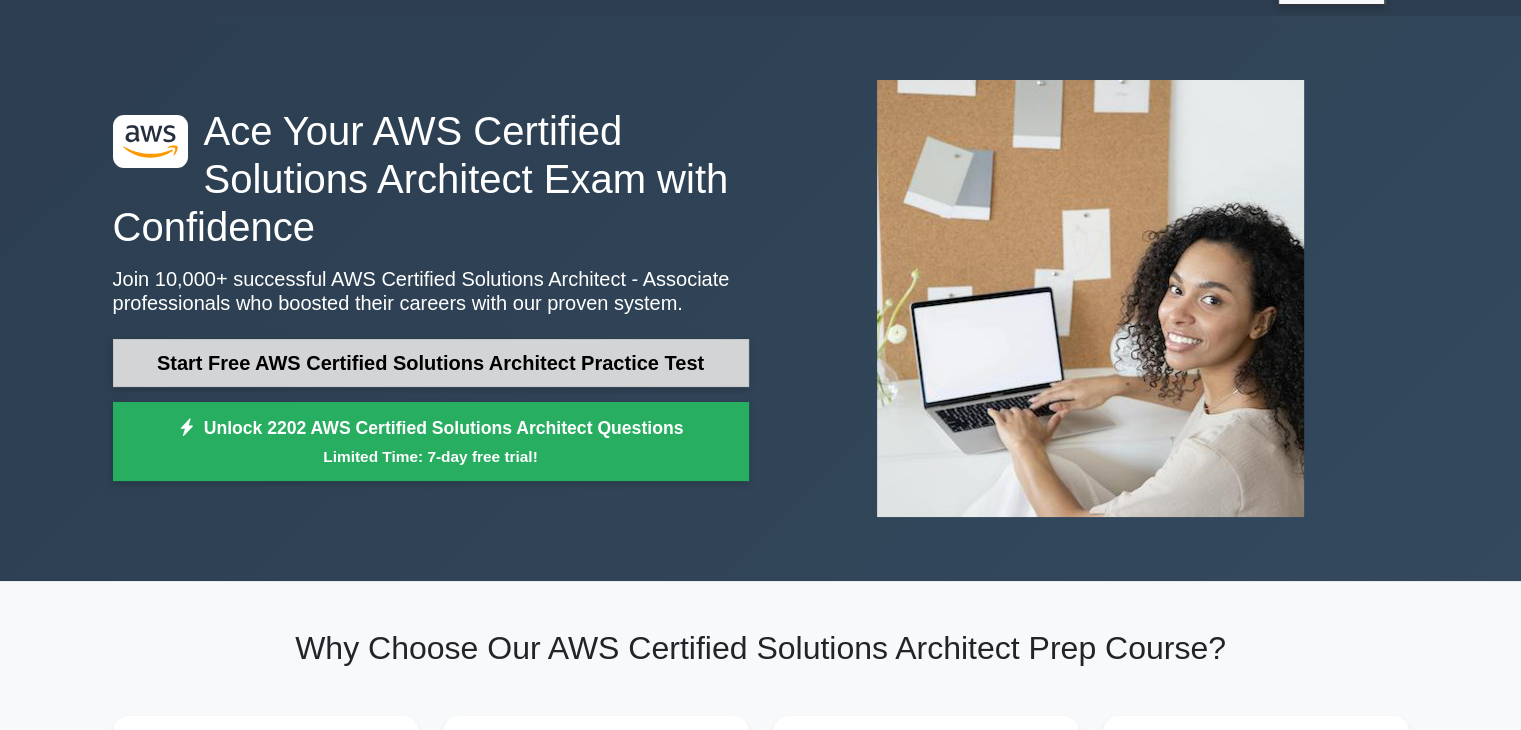 click on "Start Free AWS Certified Solutions Architect Practice Test" at bounding box center [431, 363] 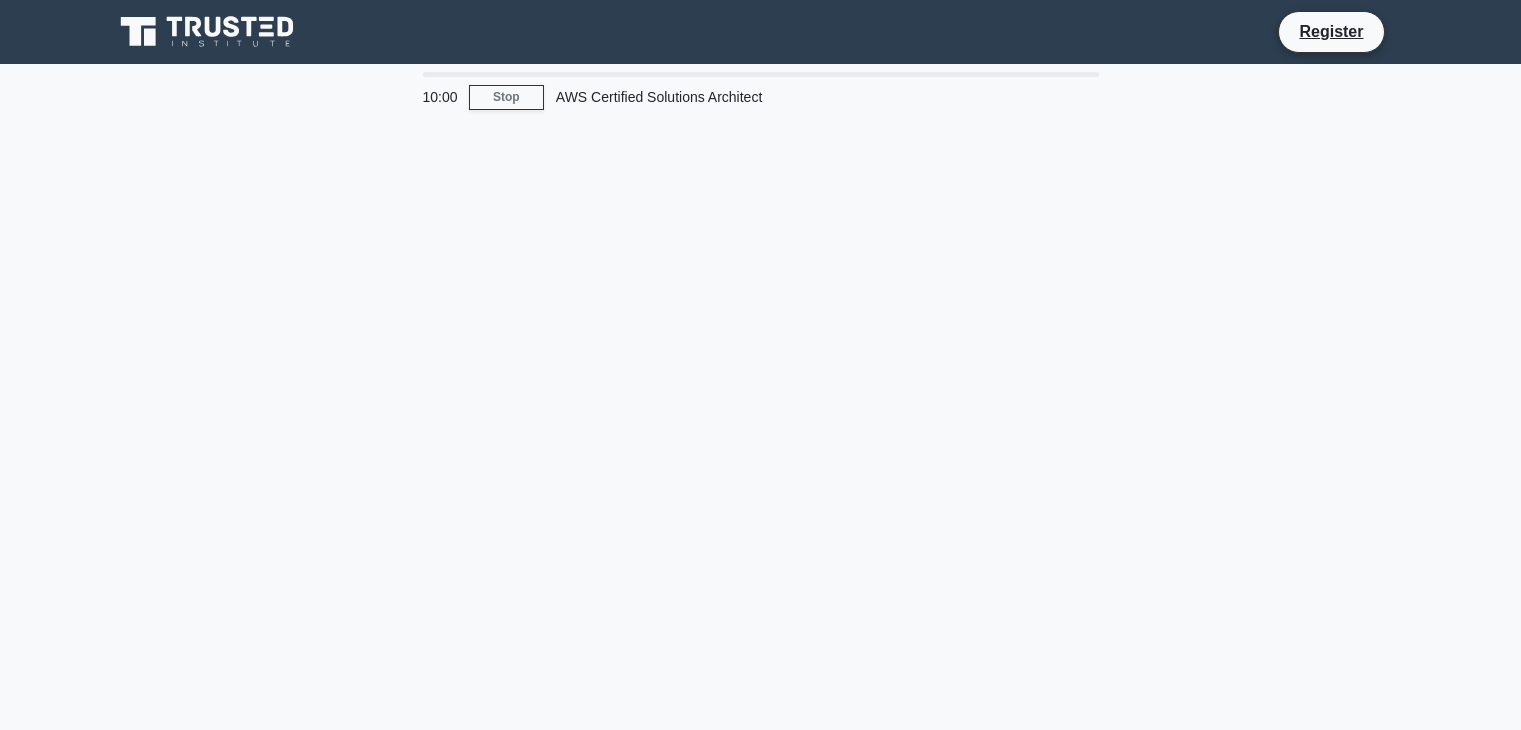 scroll, scrollTop: 0, scrollLeft: 0, axis: both 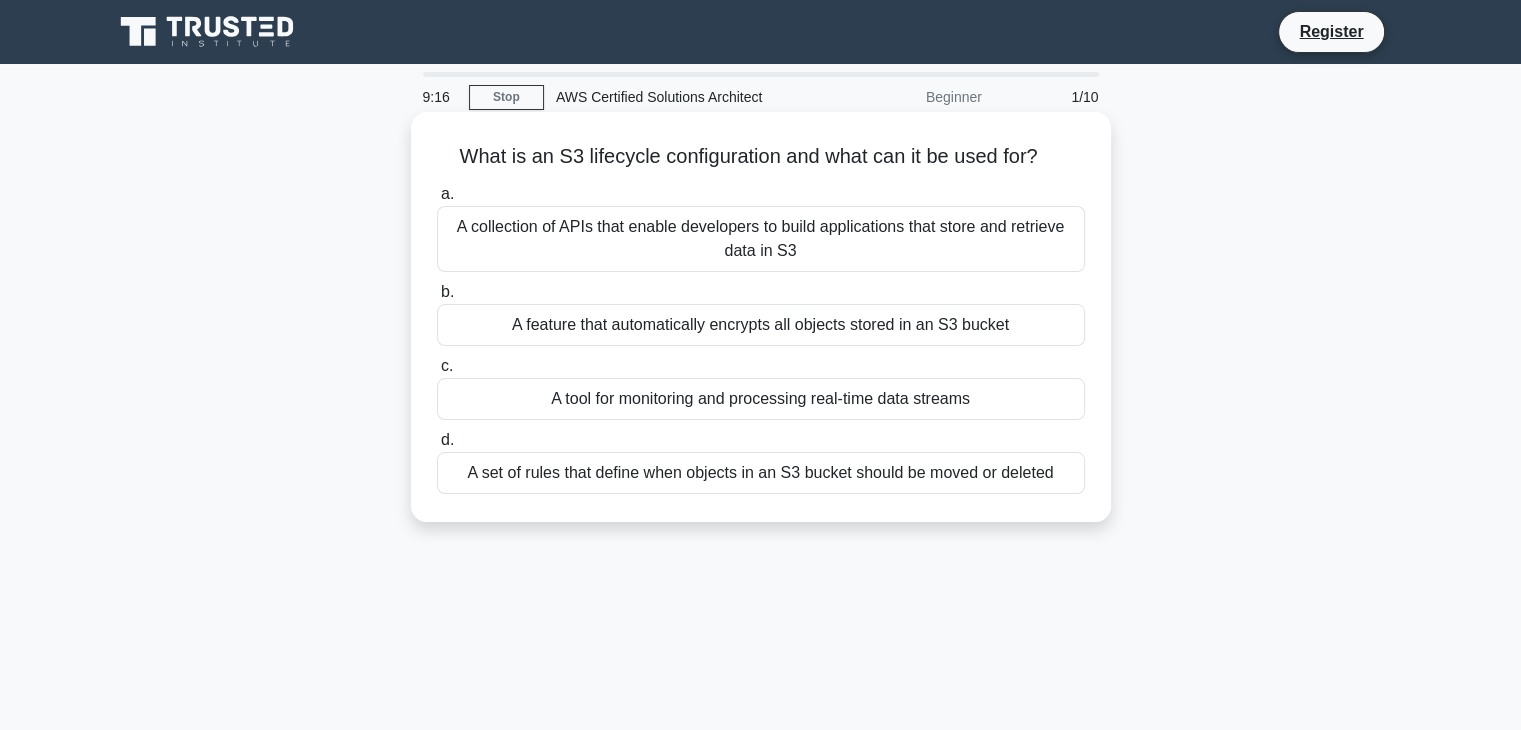 click on "A collection of APIs that enable developers to build applications that store and retrieve data in S3" at bounding box center [761, 239] 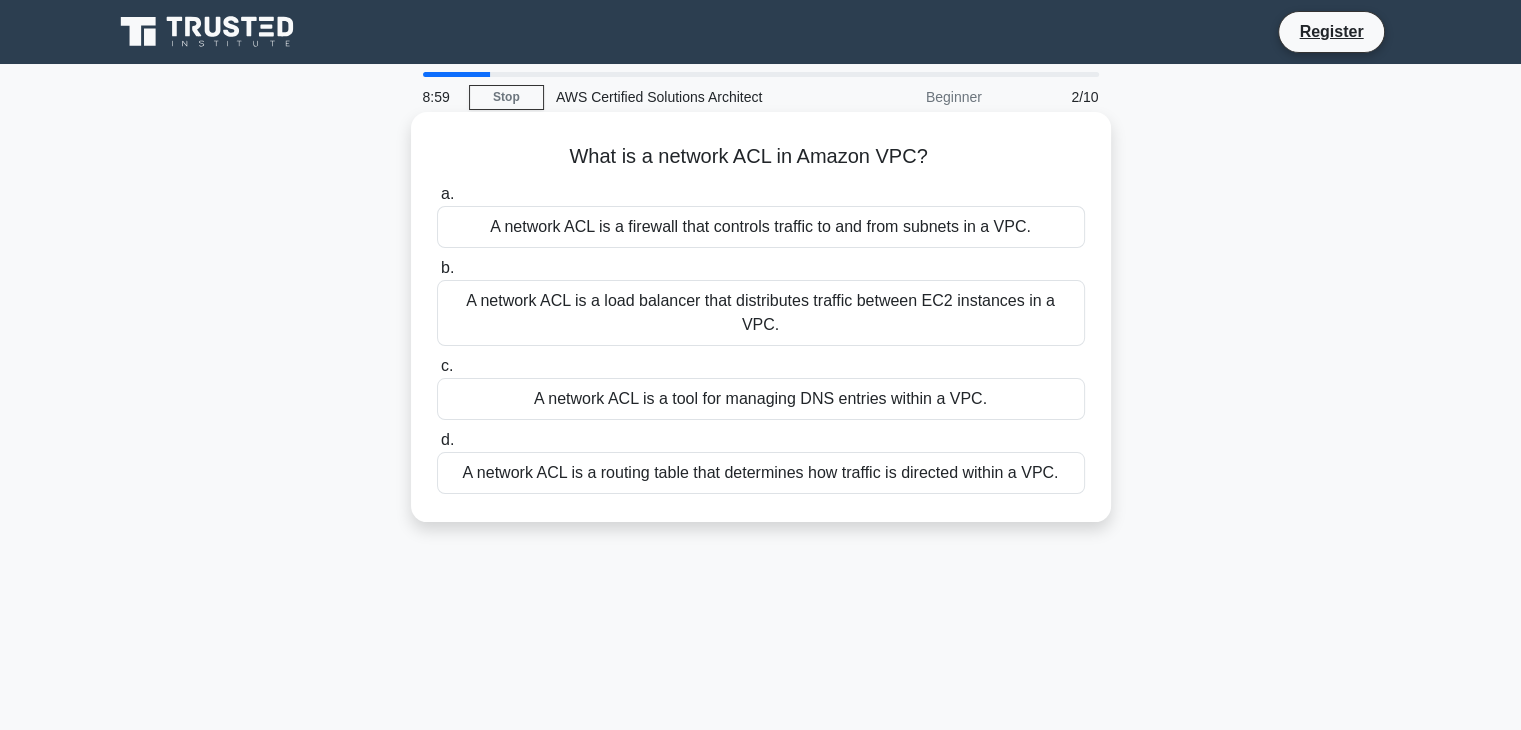 click on "A network ACL is a firewall that controls traffic to and from subnets in a VPC." at bounding box center (761, 227) 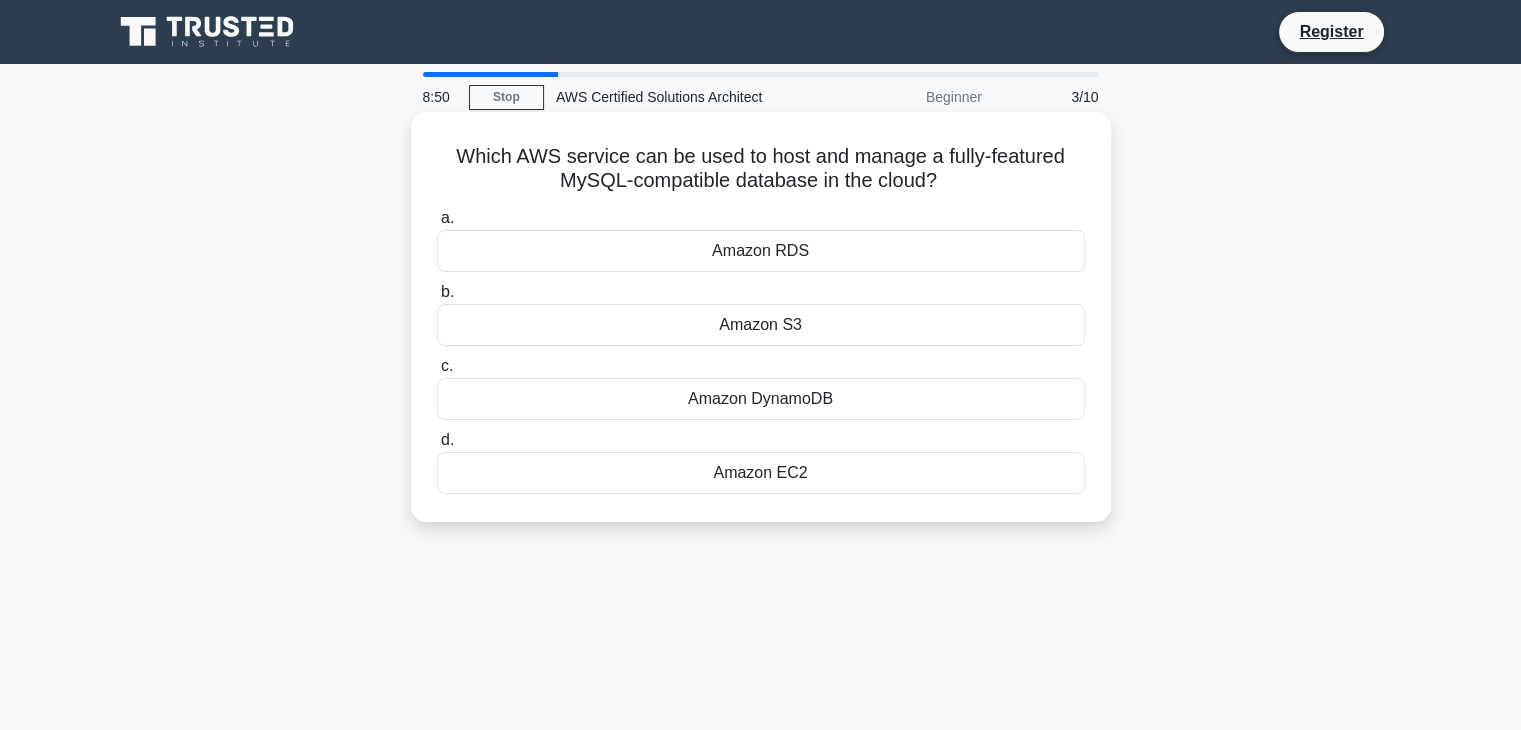 click on "Amazon RDS" at bounding box center [761, 251] 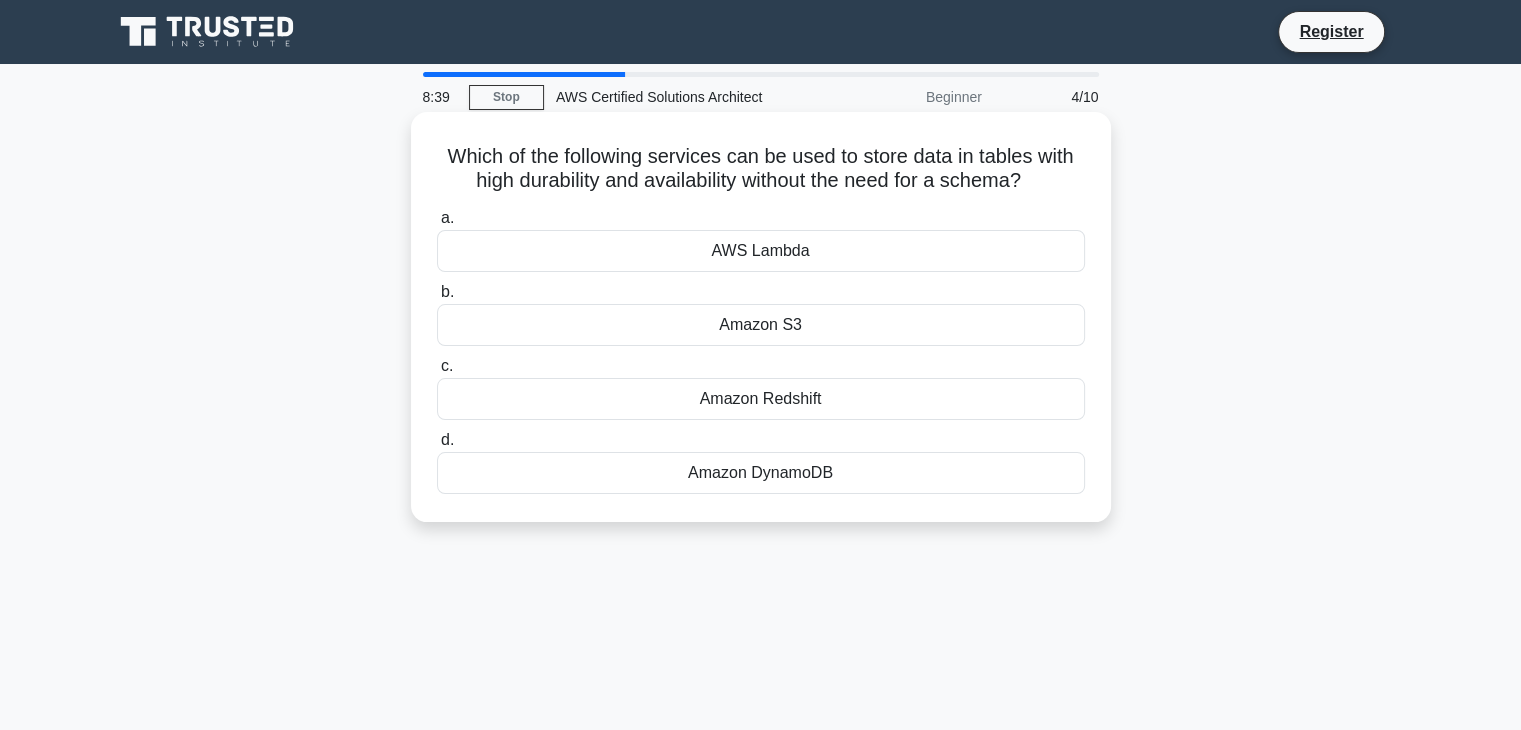 click on "Amazon DynamoDB" at bounding box center [761, 473] 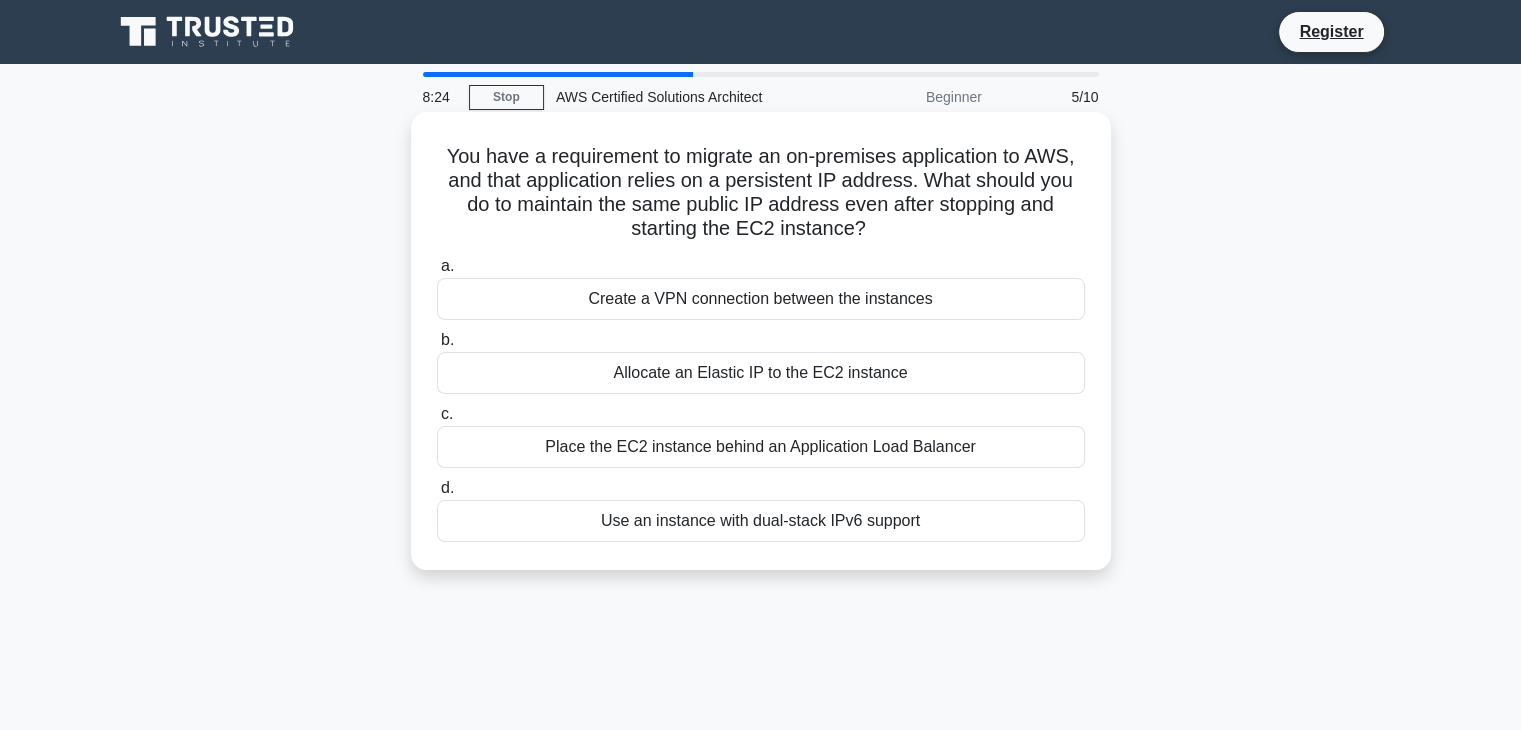 click on "Allocate an Elastic IP to the EC2 instance" at bounding box center [761, 373] 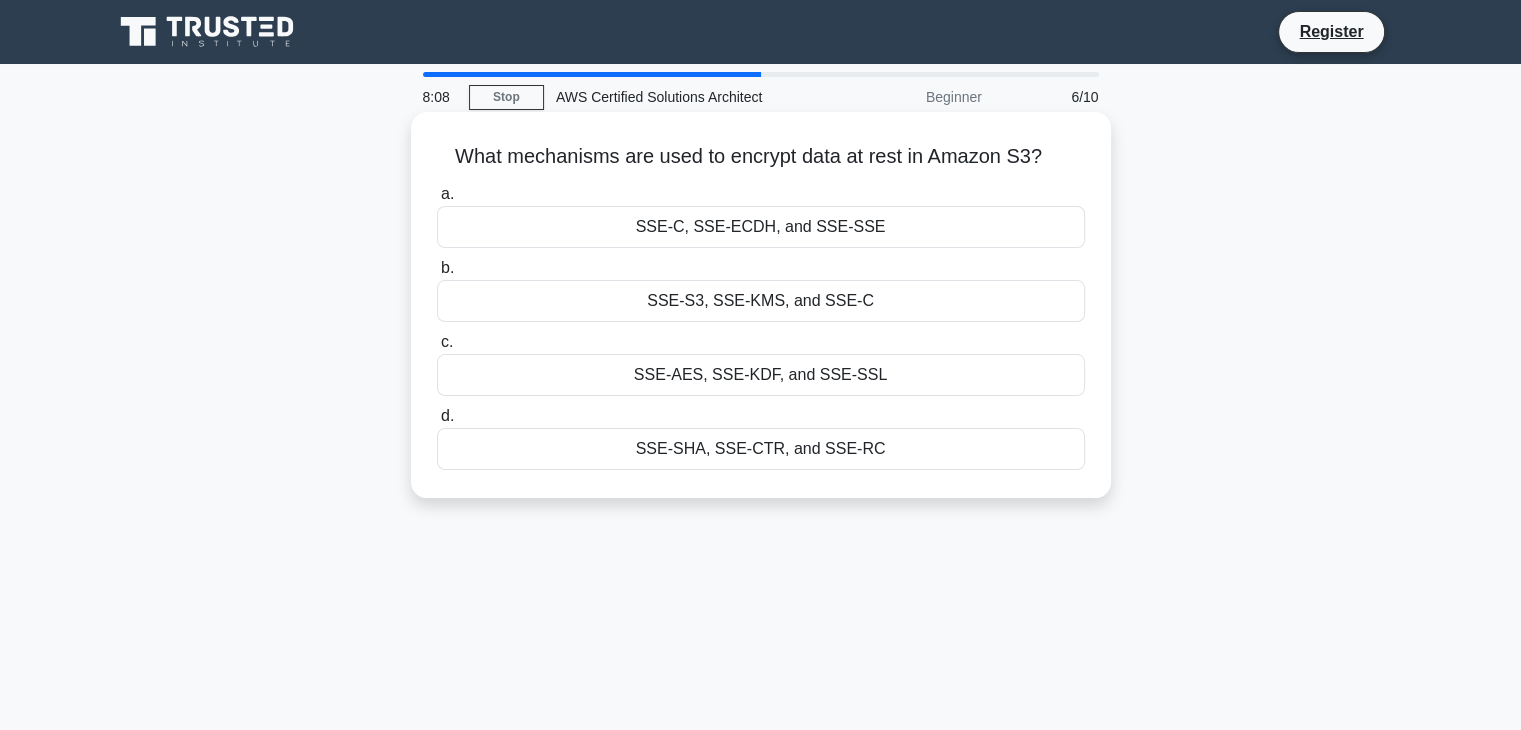 click on "SSE-S3, SSE-KMS, and SSE-C" at bounding box center (761, 301) 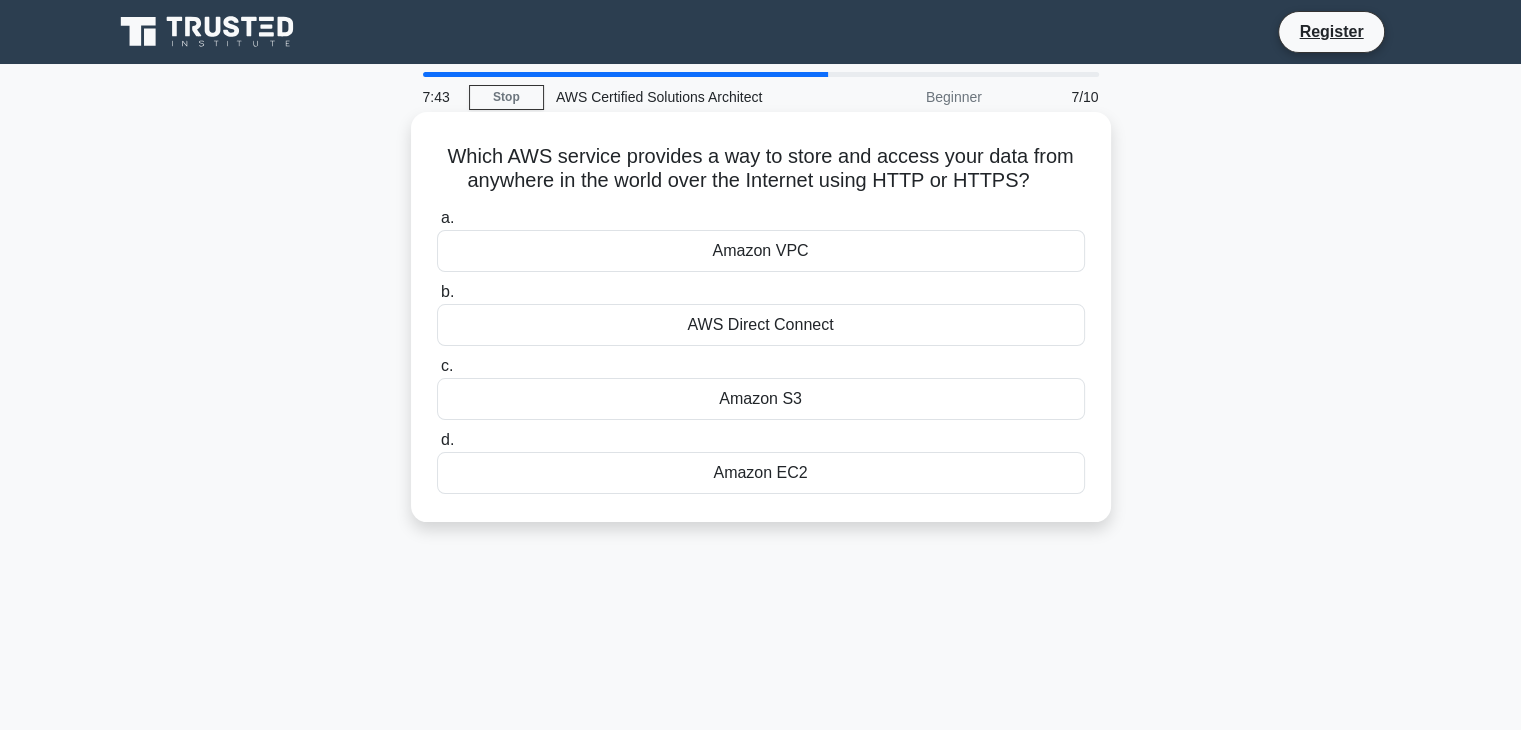 click on "Amazon S3" at bounding box center (761, 399) 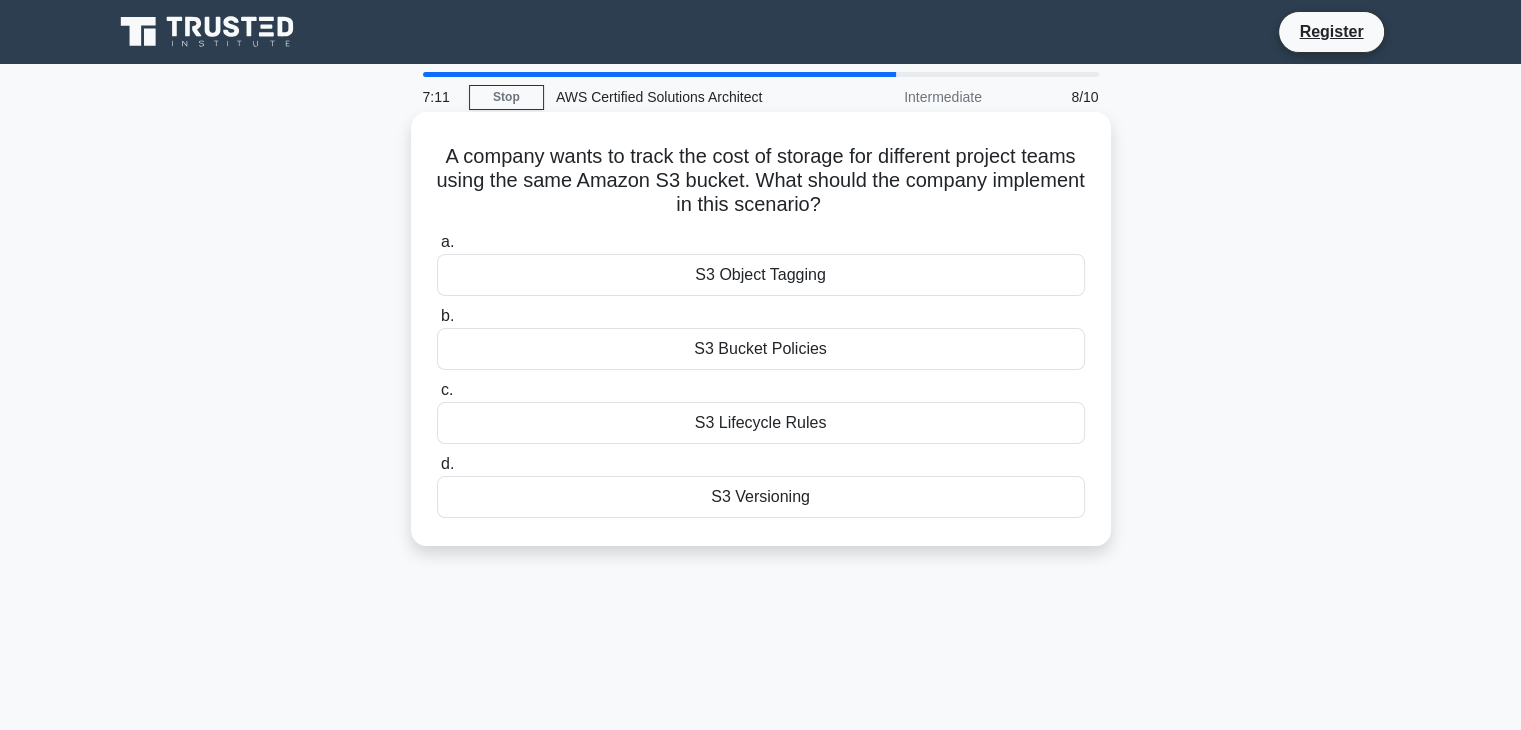 click on "S3 Object Tagging" at bounding box center (761, 275) 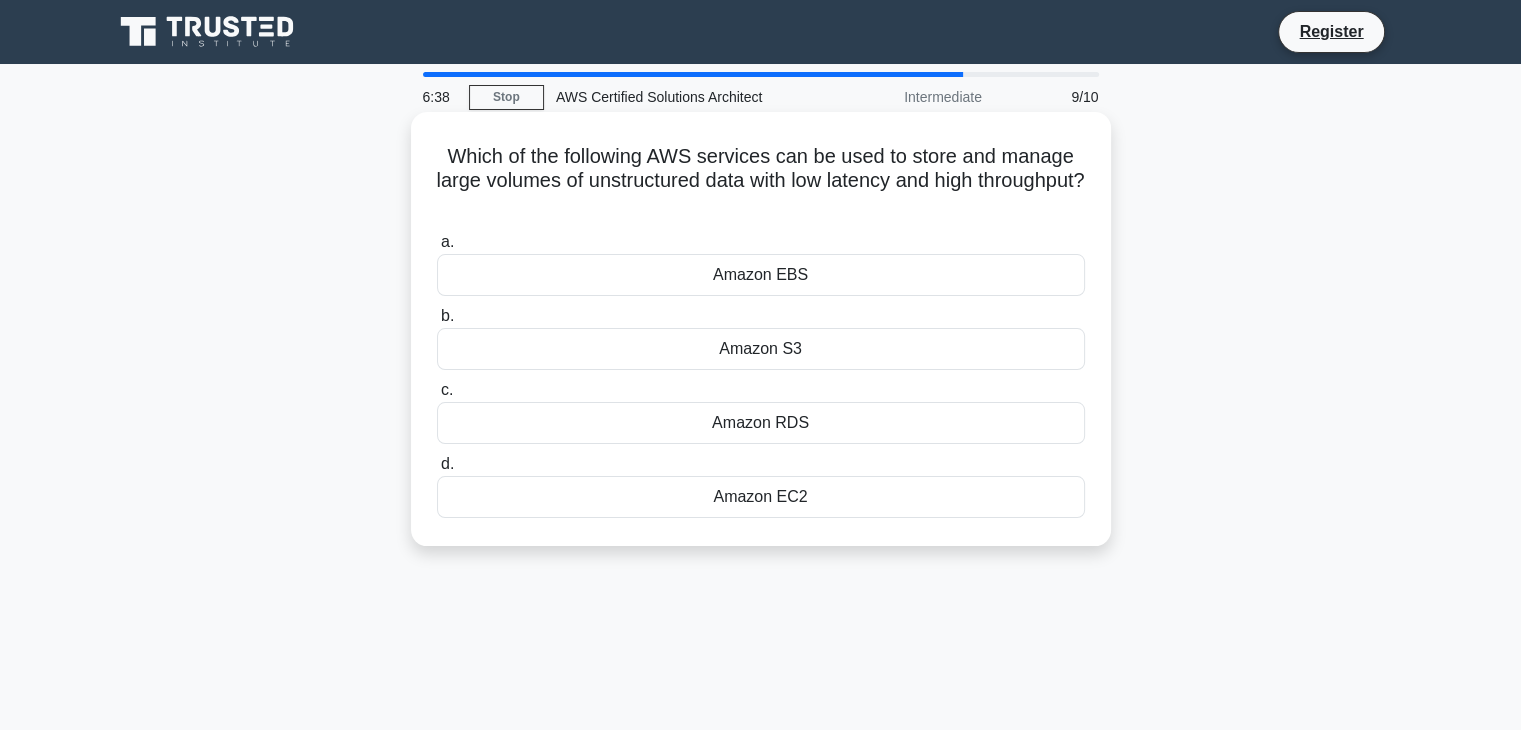 click on "Amazon EBS" at bounding box center (761, 275) 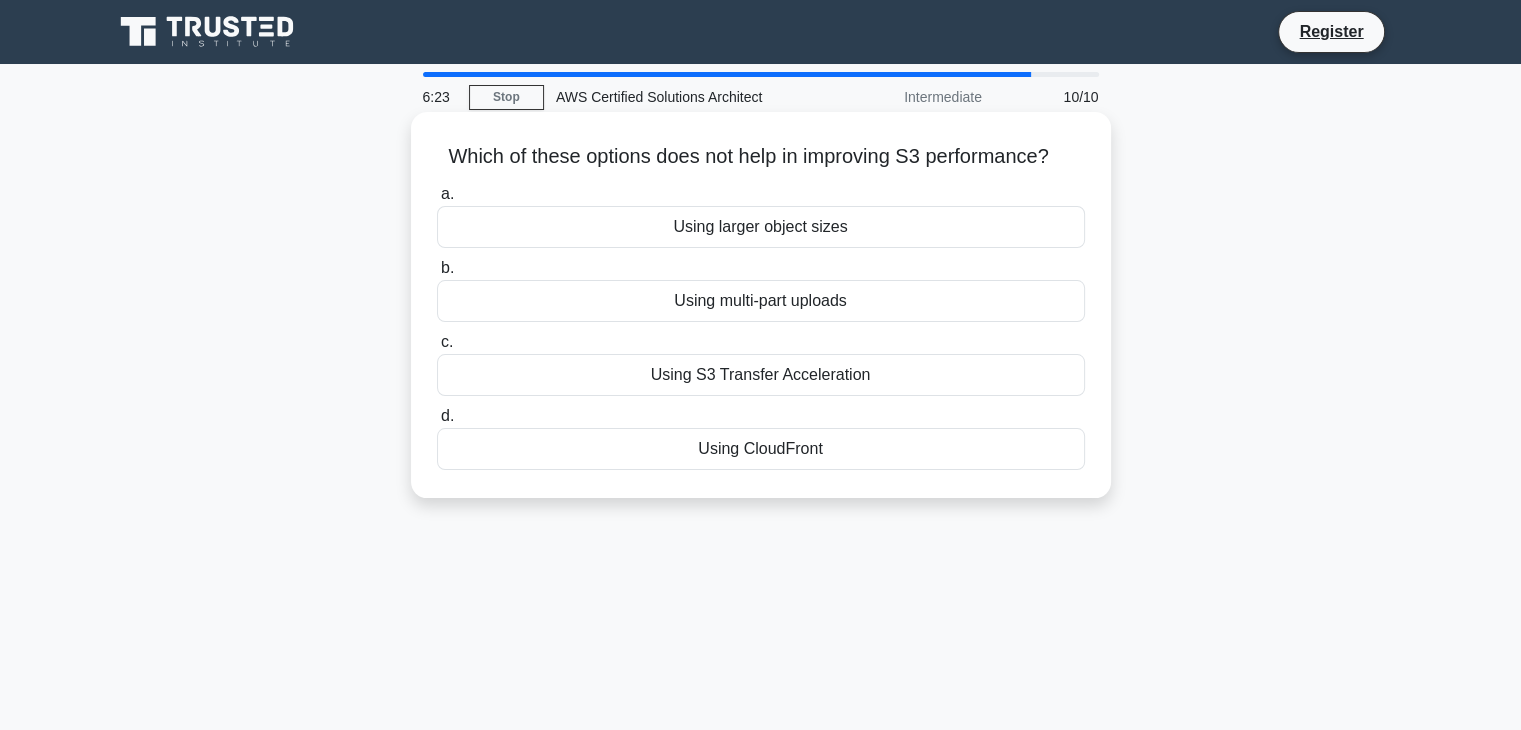 click on "Using CloudFront" at bounding box center (761, 449) 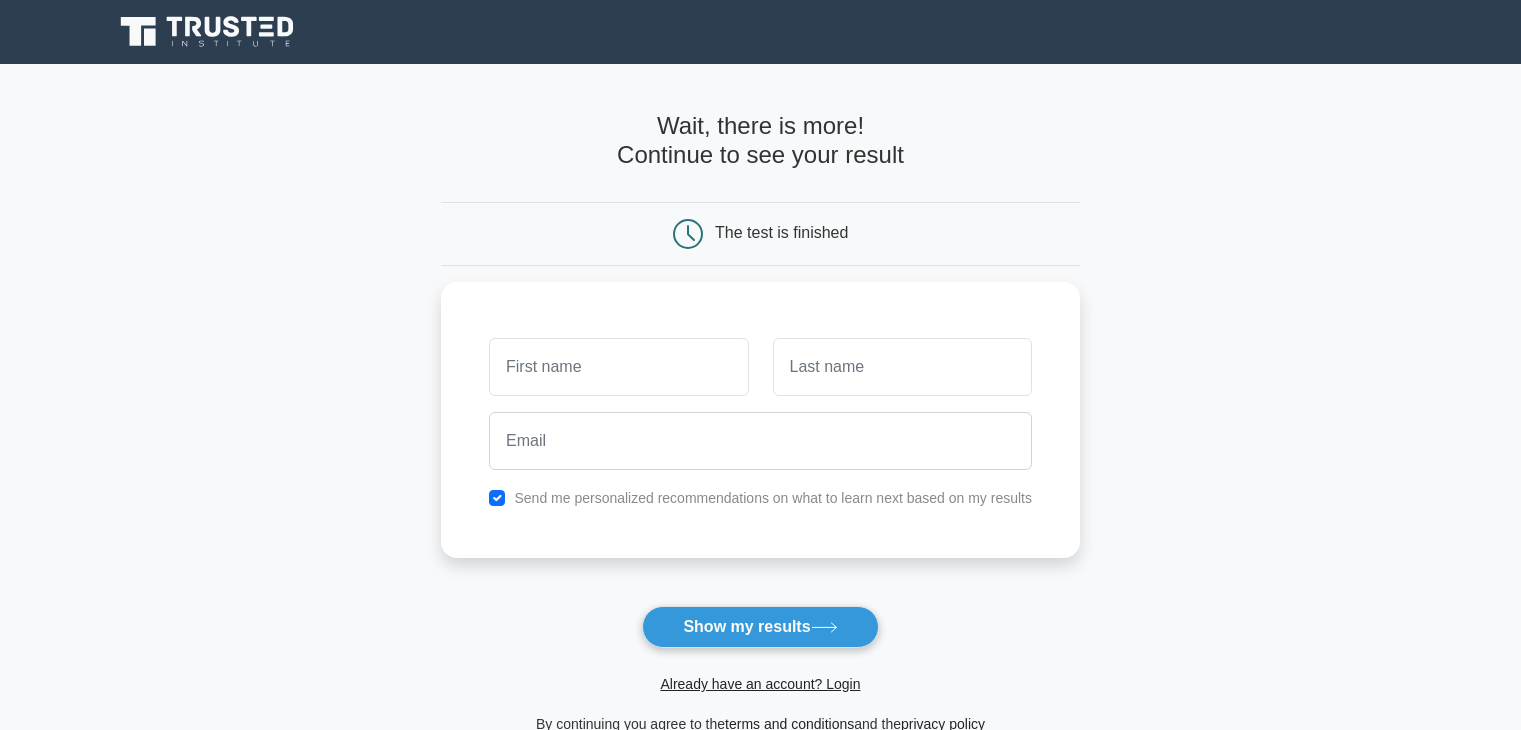 scroll, scrollTop: 0, scrollLeft: 0, axis: both 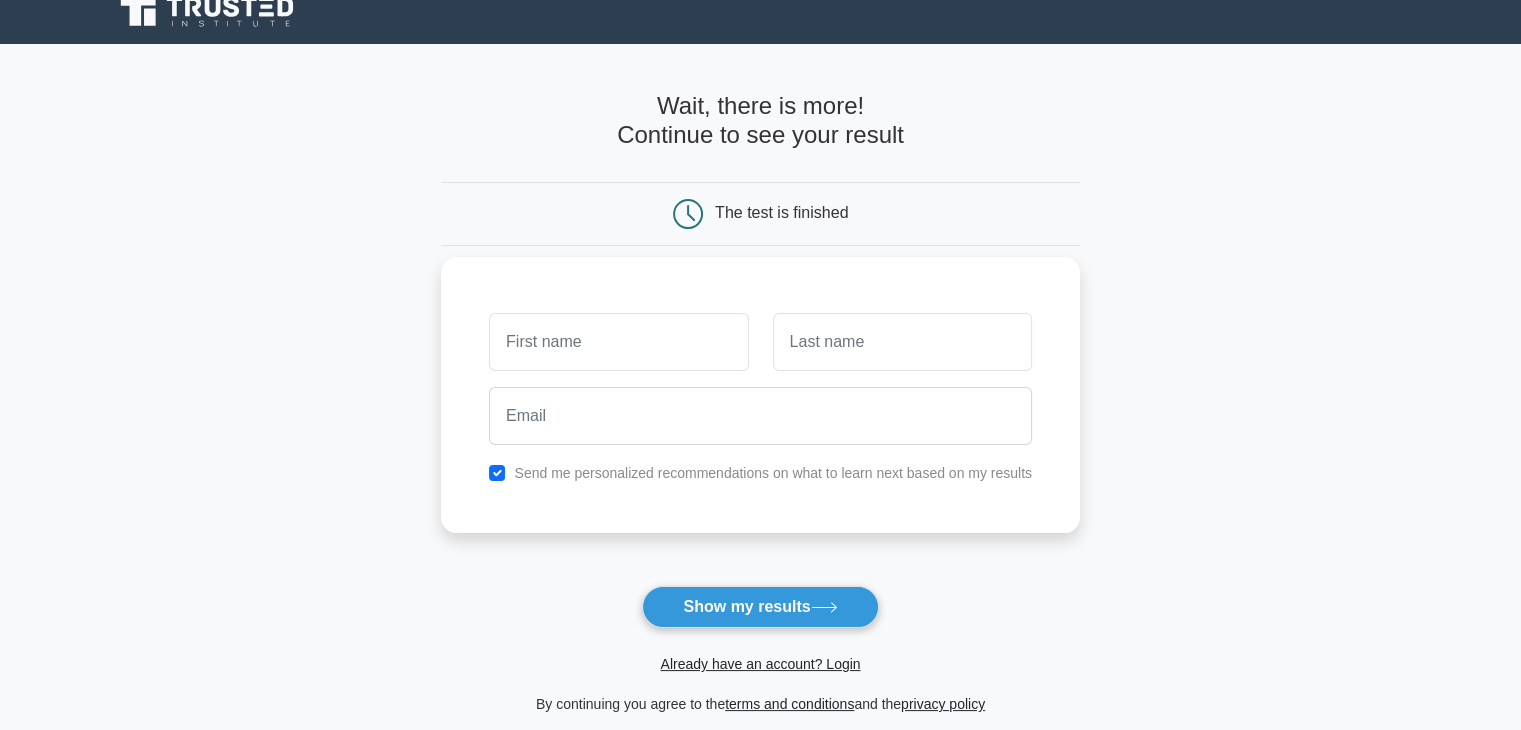 click at bounding box center (618, 342) 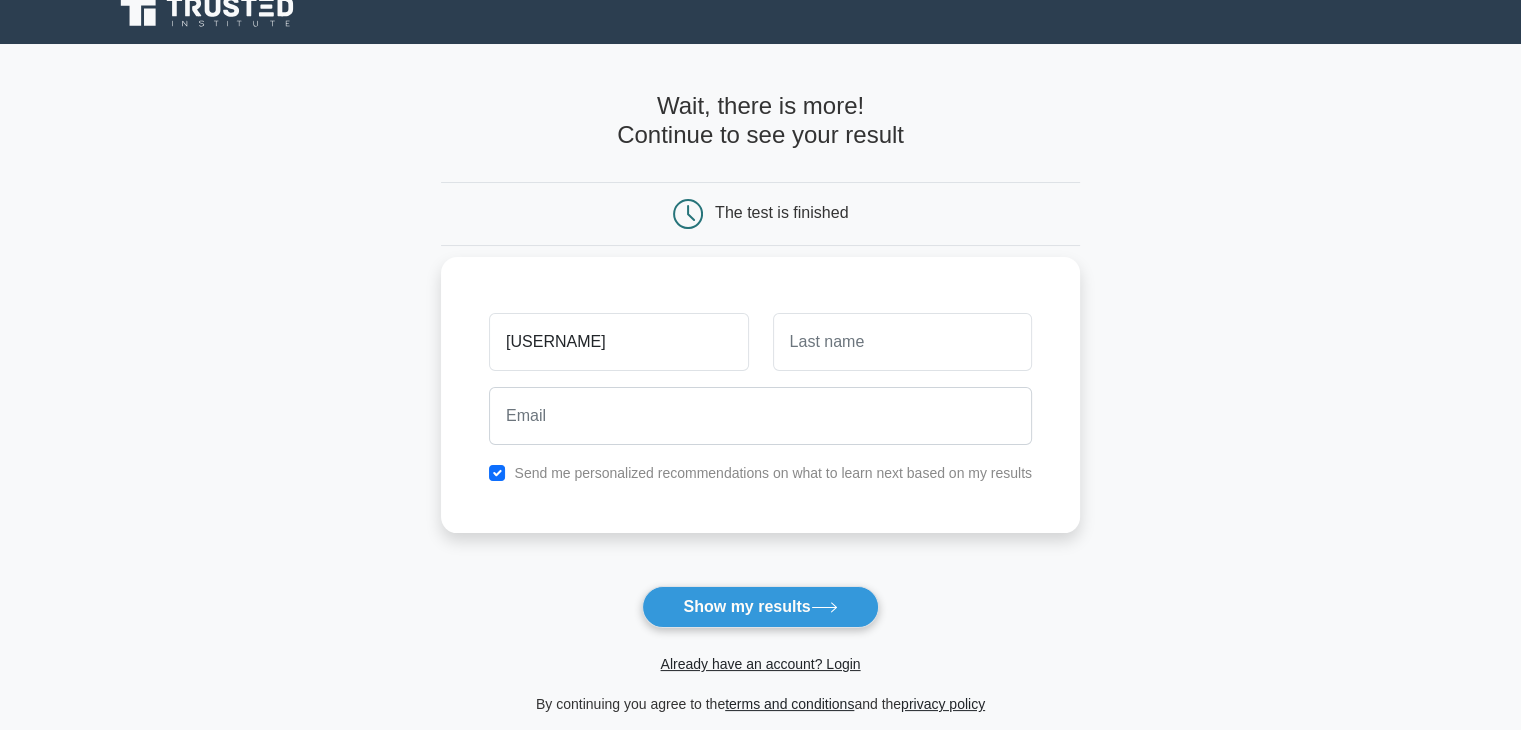 type on "viktor" 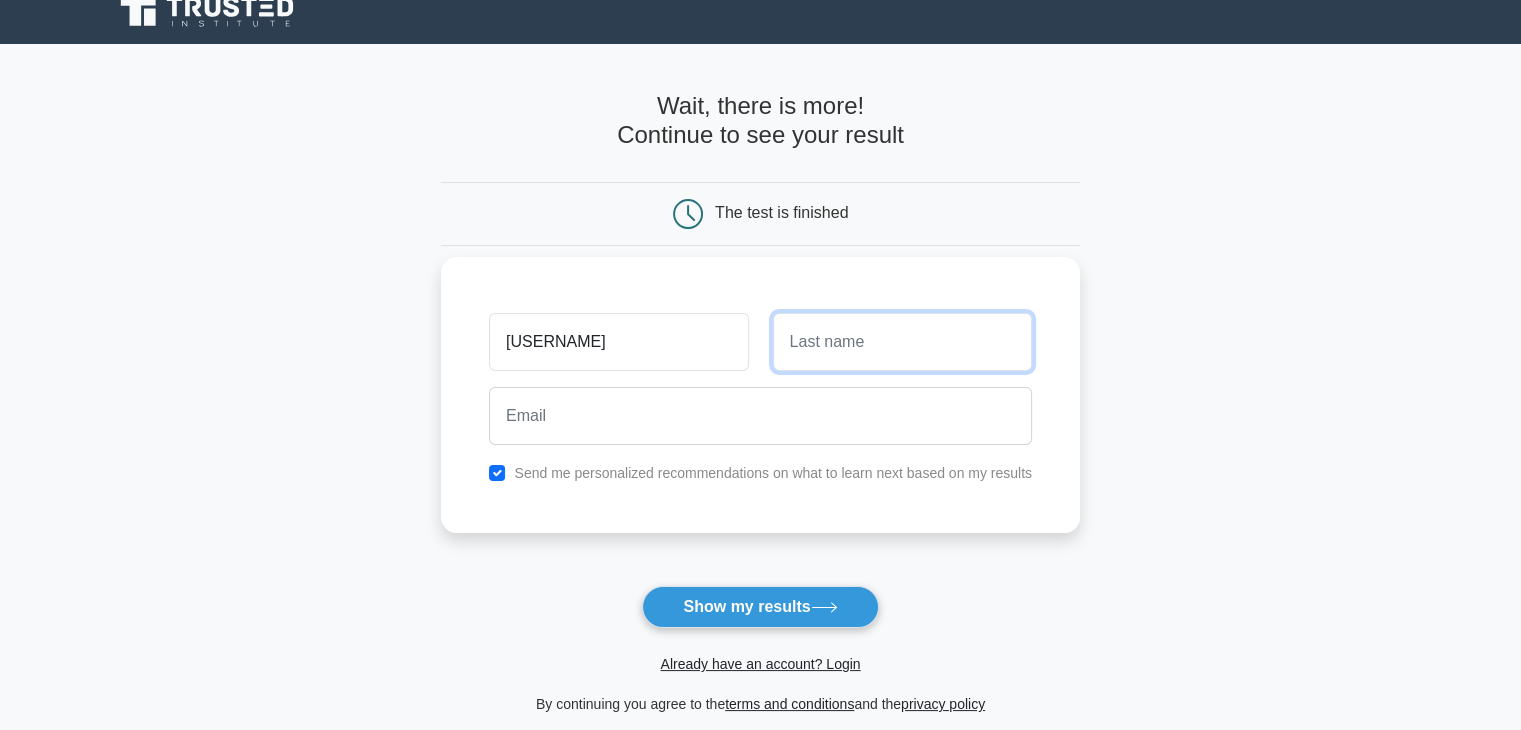 click at bounding box center (902, 342) 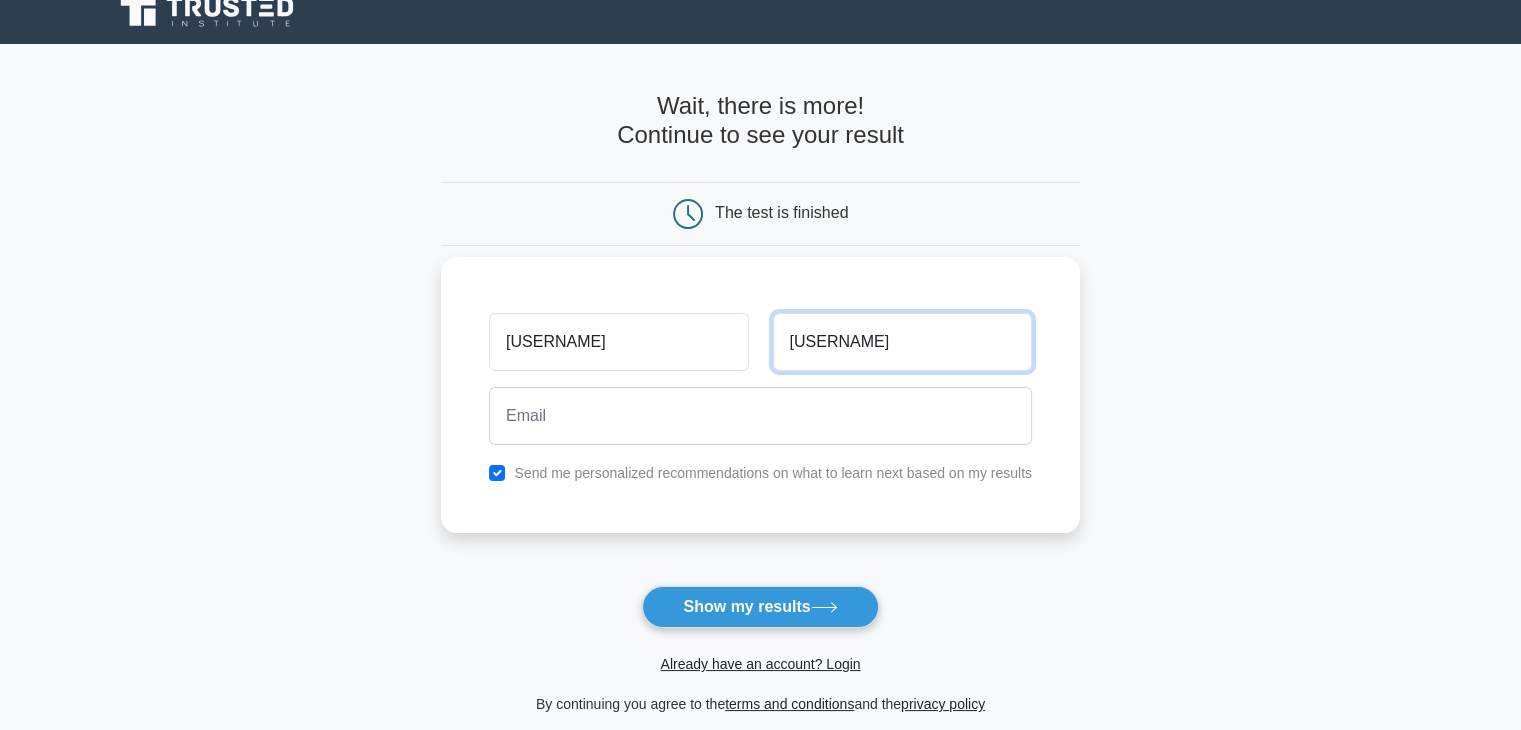 type on "nikolikj" 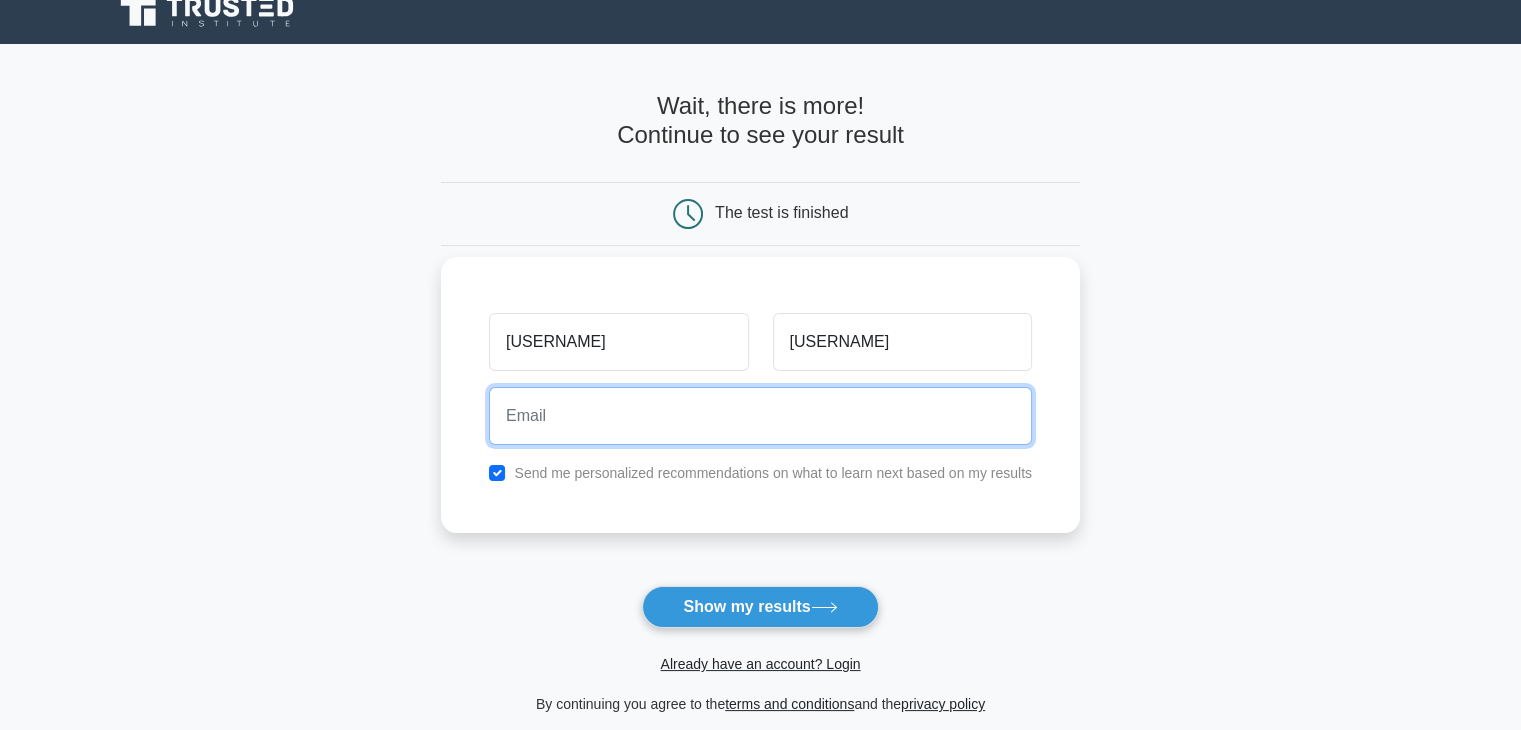 click at bounding box center [760, 416] 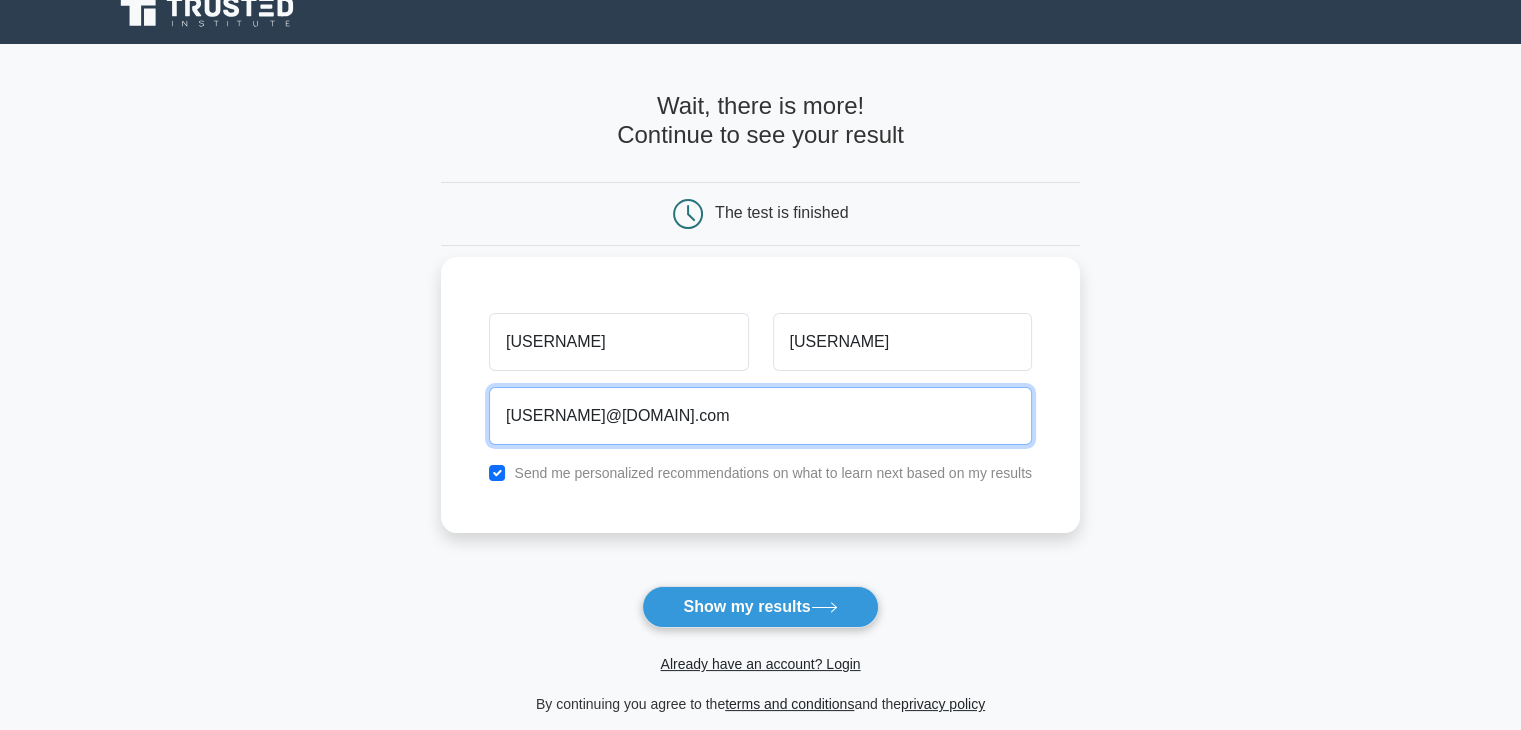 type on "viktornikolikj@hotmail.com" 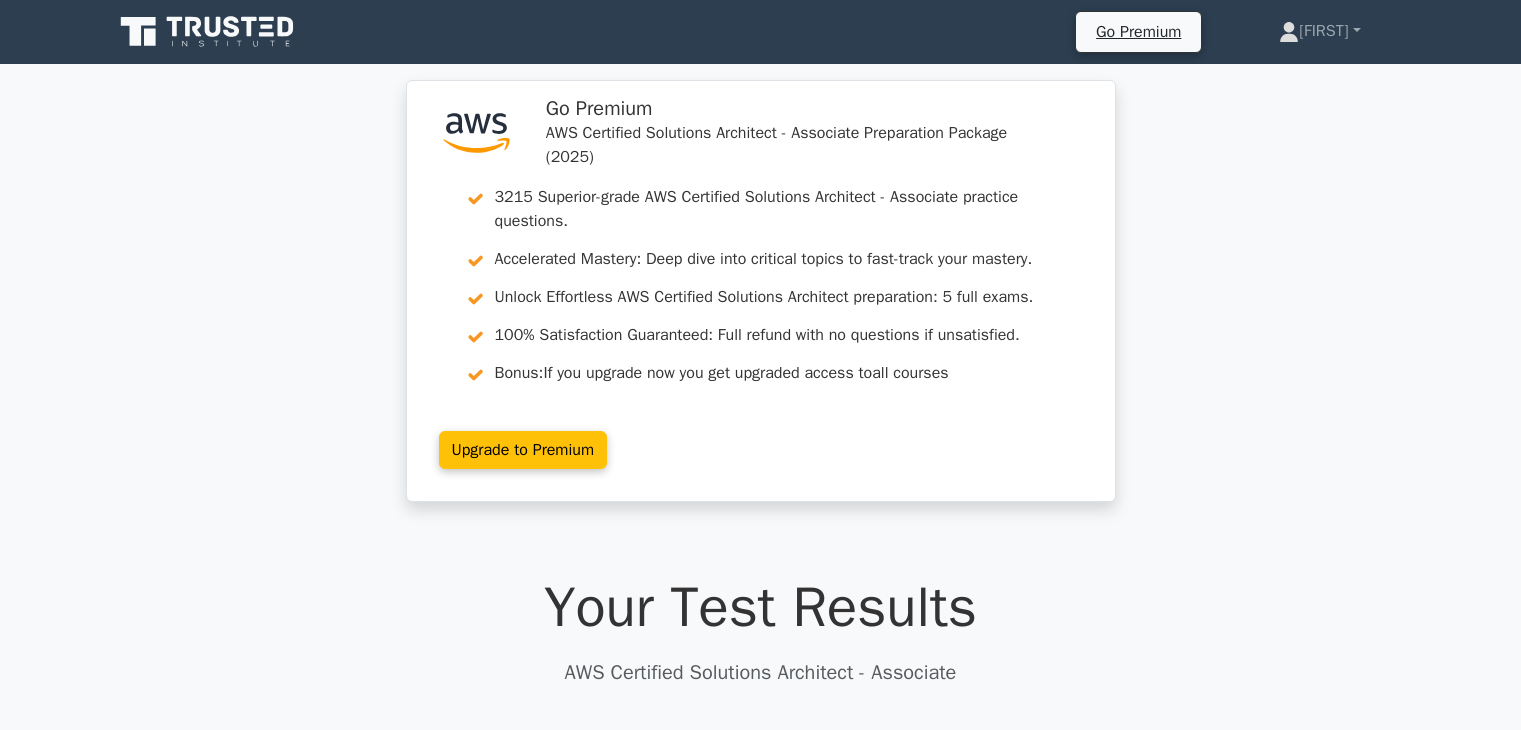scroll, scrollTop: 0, scrollLeft: 0, axis: both 